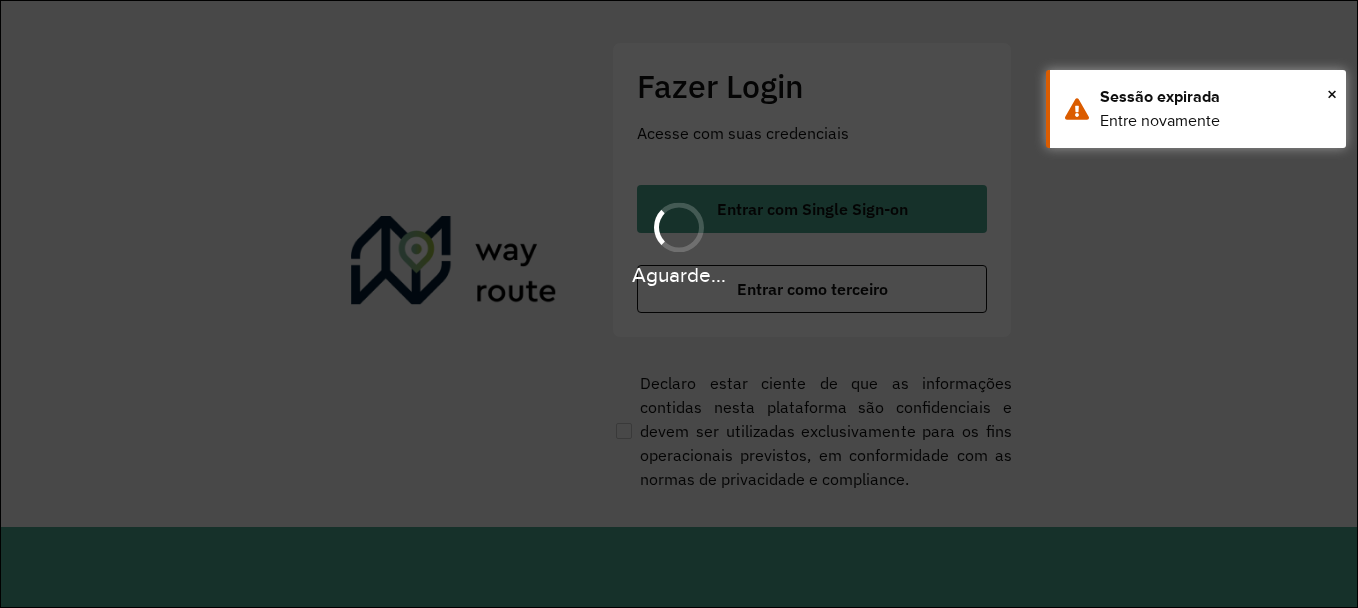 scroll, scrollTop: 0, scrollLeft: 0, axis: both 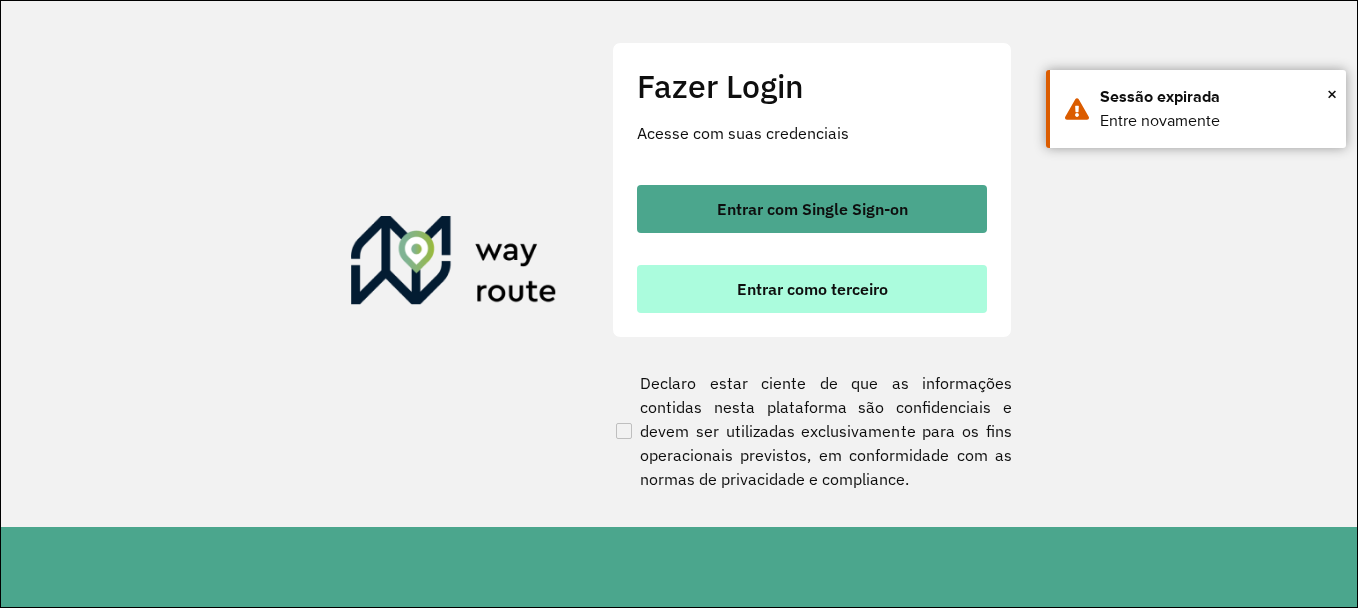 click on "Entrar como terceiro" at bounding box center (812, 289) 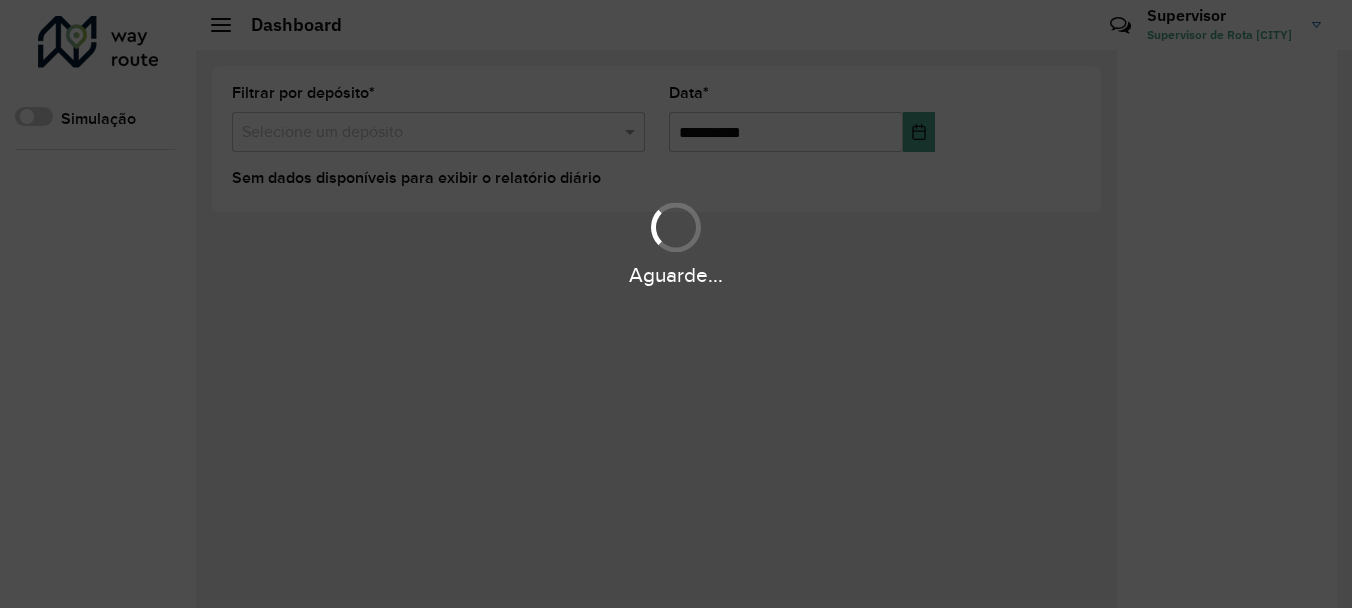 scroll, scrollTop: 0, scrollLeft: 0, axis: both 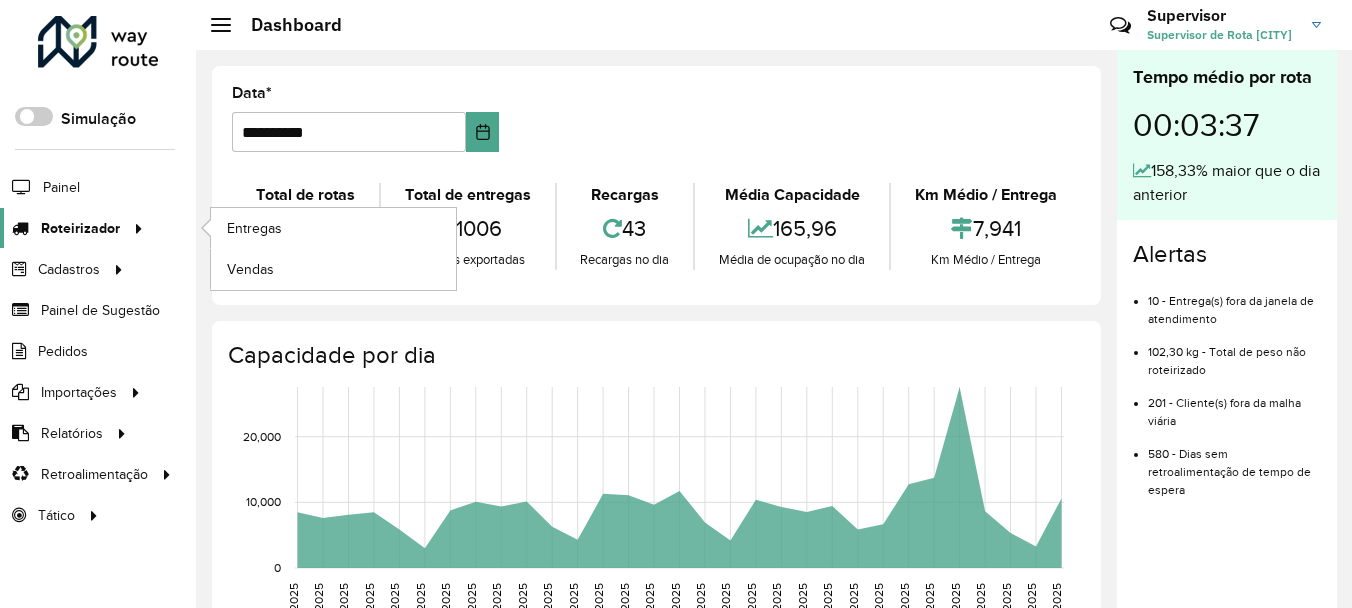 click on "Roteirizador" 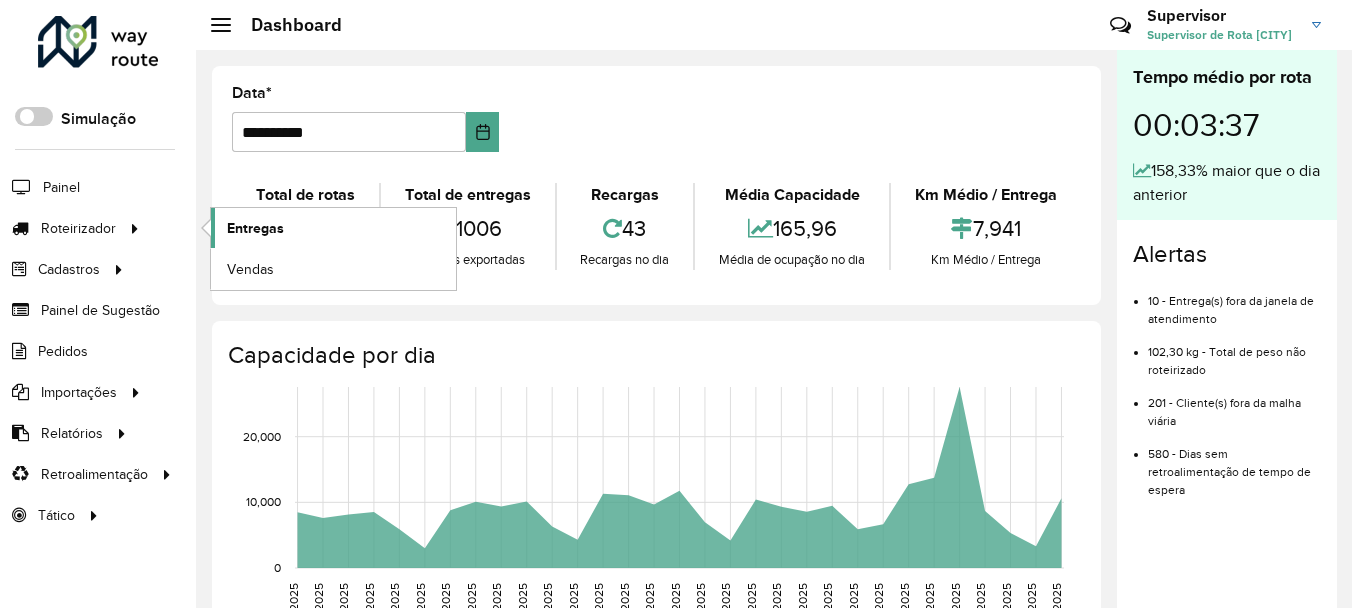 click on "Entregas" 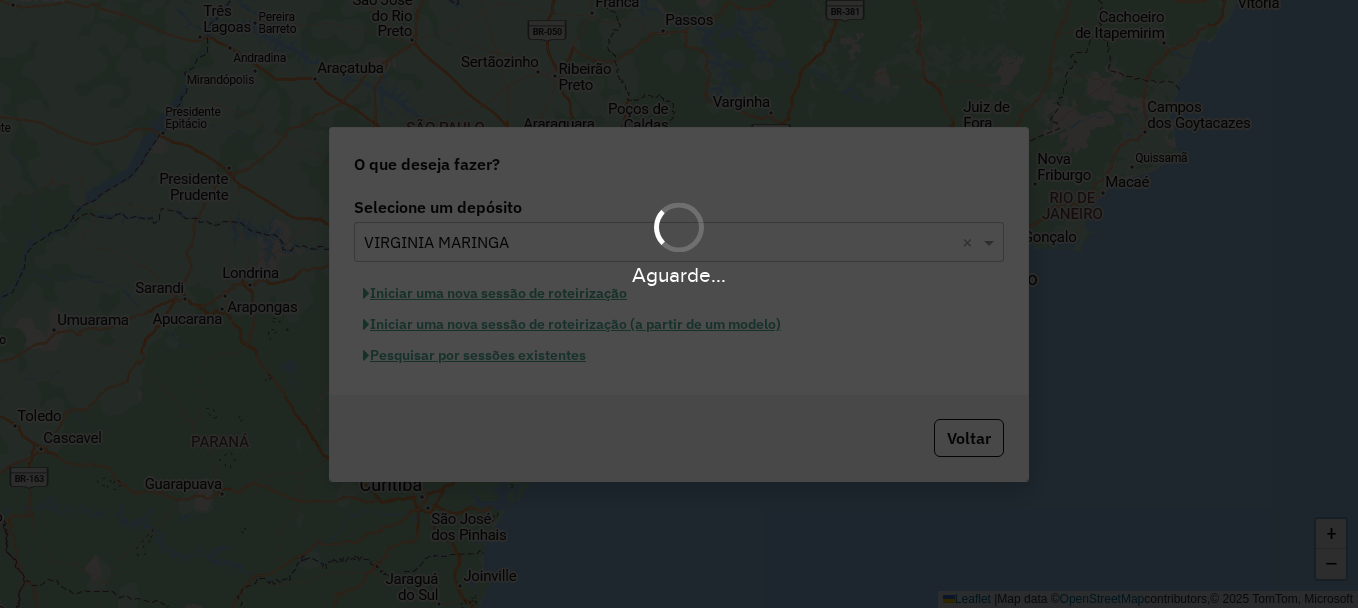 scroll, scrollTop: 0, scrollLeft: 0, axis: both 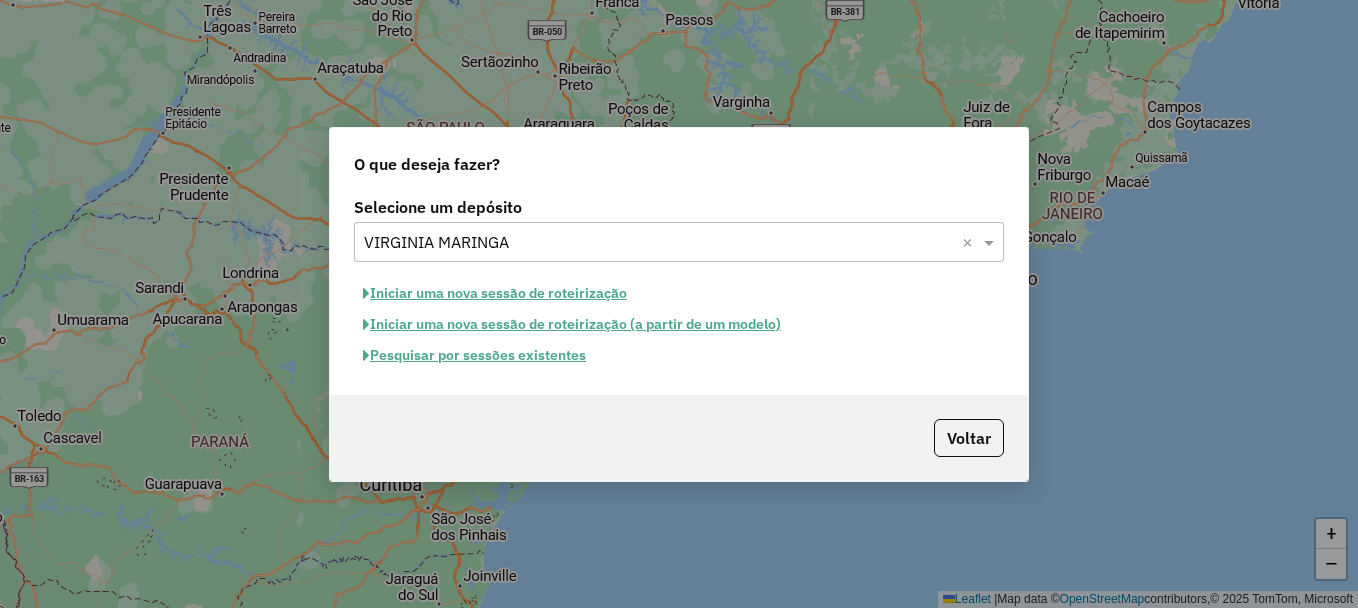 click on "Pesquisar por sessões existentes" 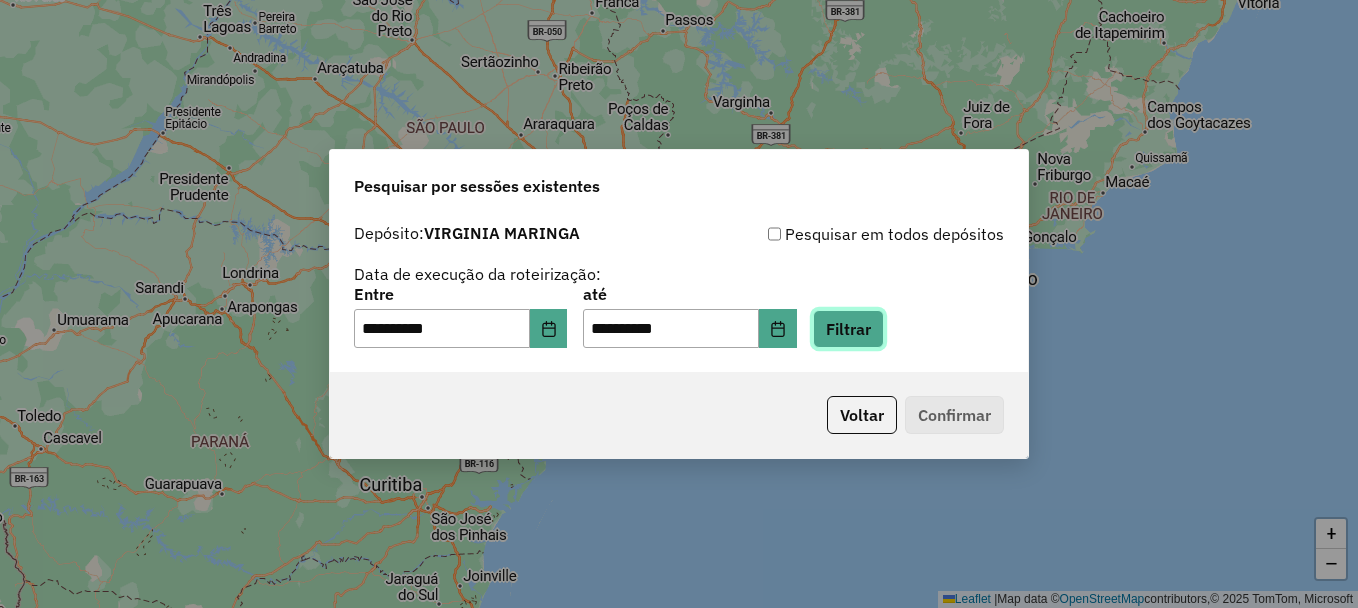 click on "Filtrar" 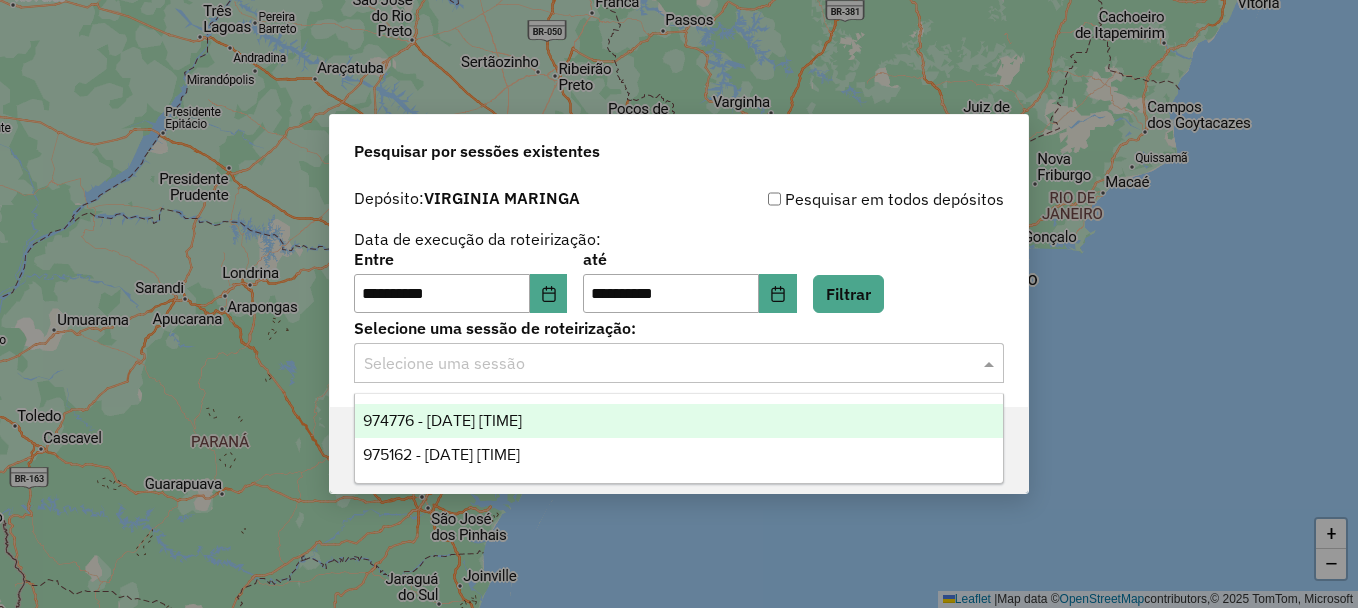 click 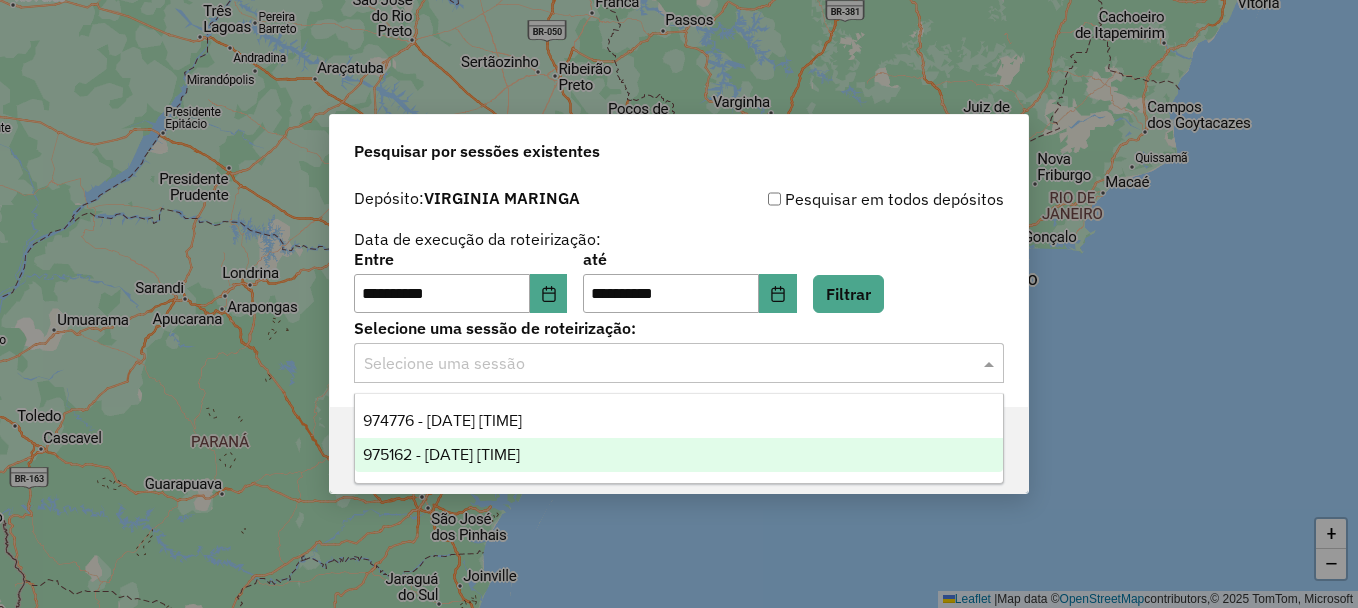 click on "975162 - 05/08/2025 23:07" at bounding box center (441, 454) 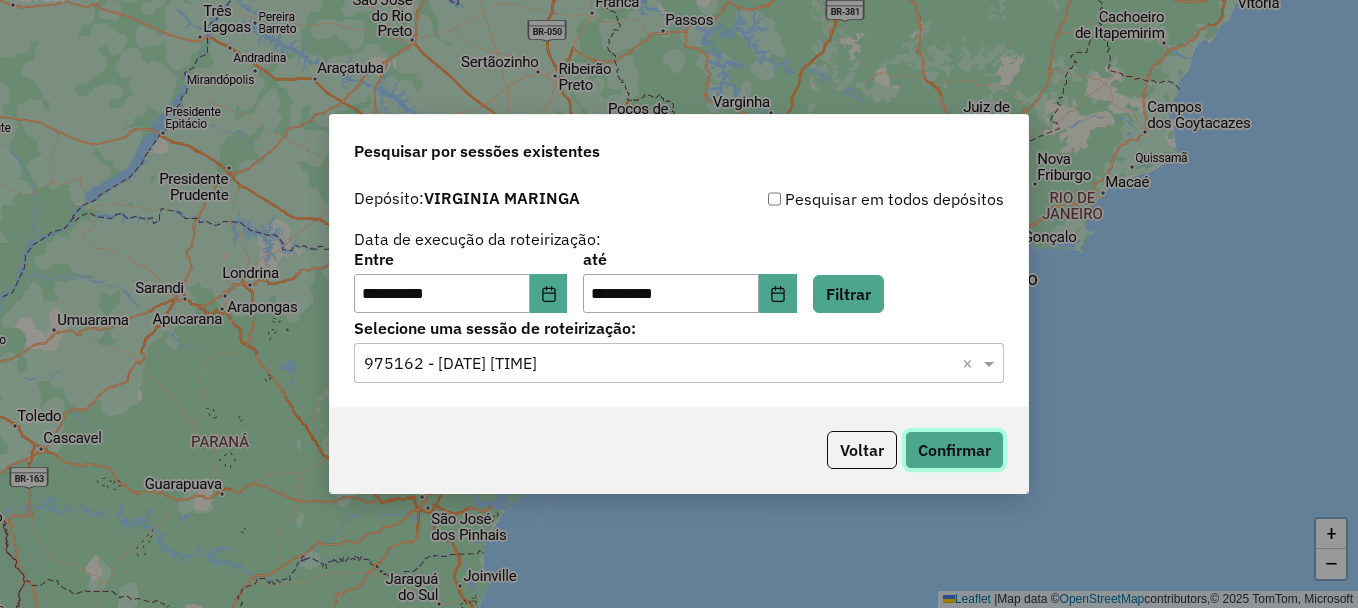 click on "Confirmar" 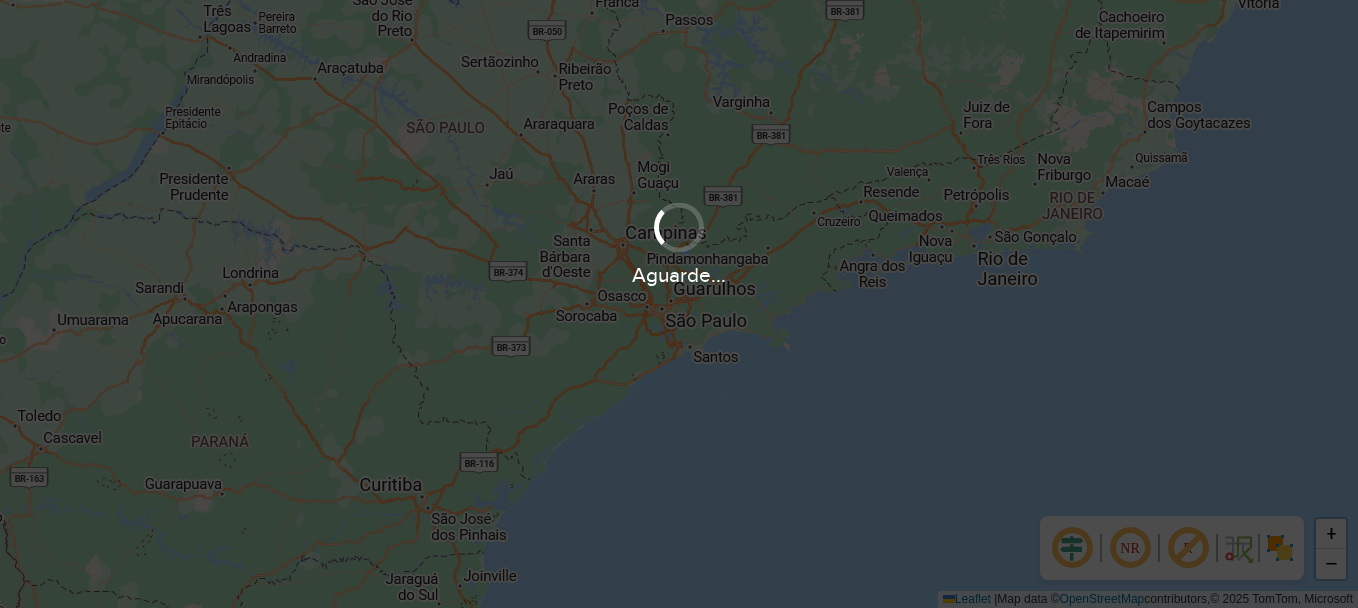 scroll, scrollTop: 0, scrollLeft: 0, axis: both 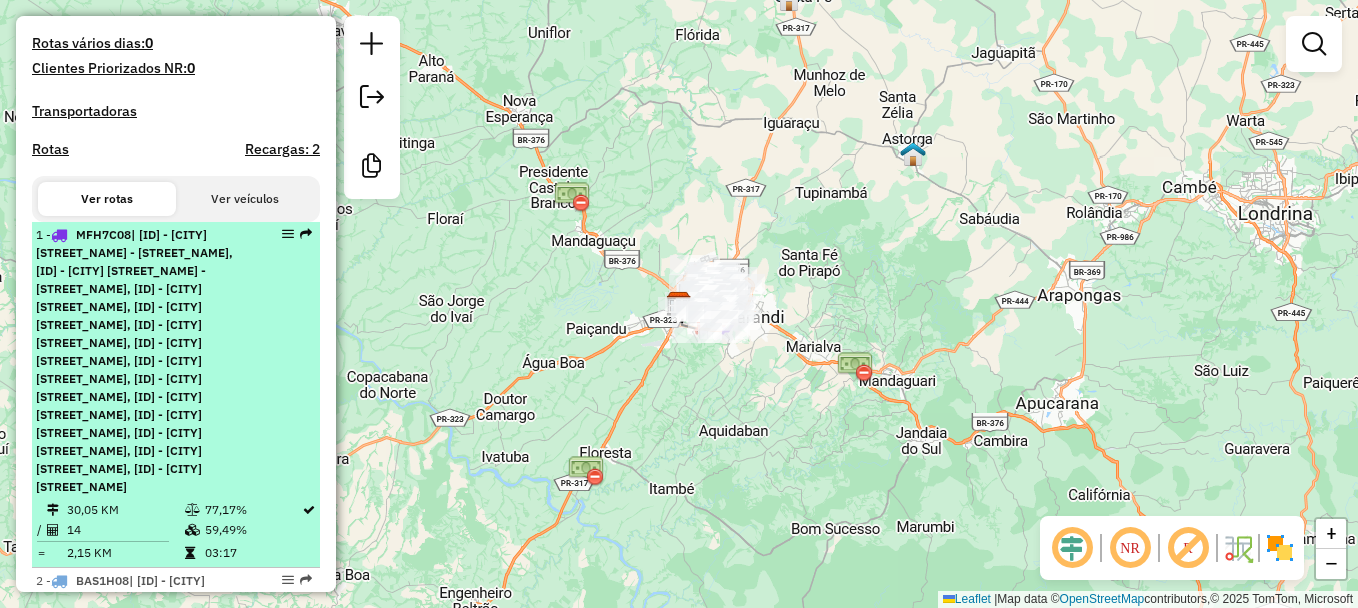 click on "MFH7C08" at bounding box center [103, 234] 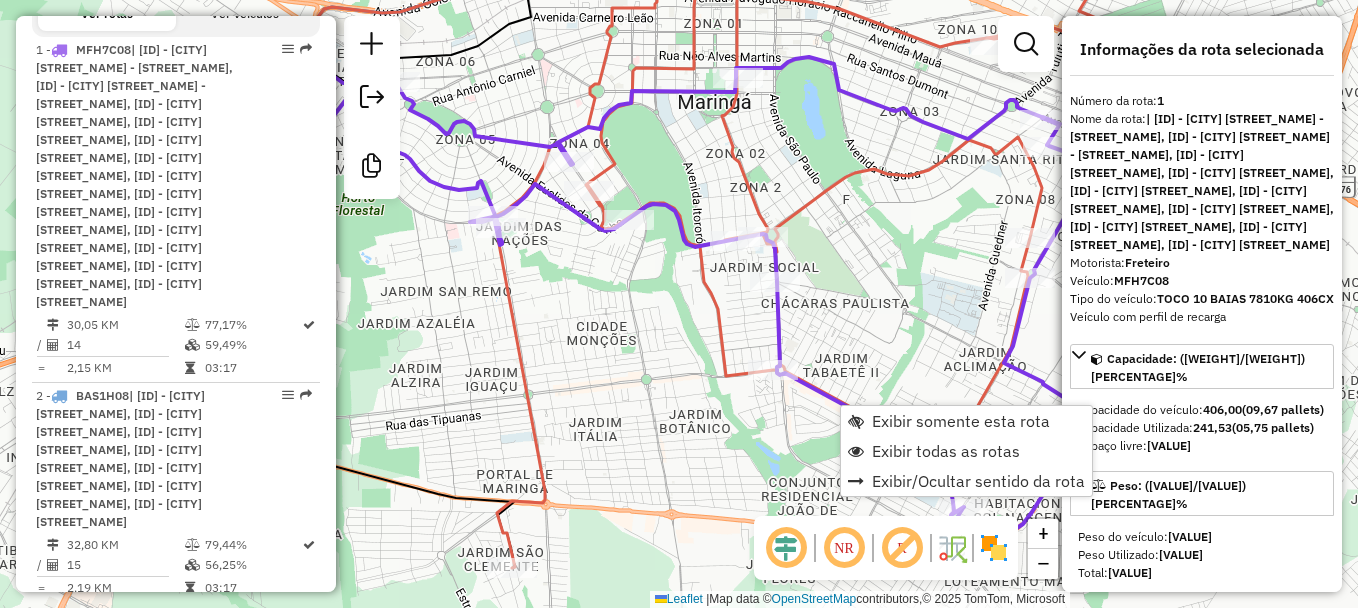 scroll, scrollTop: 806, scrollLeft: 0, axis: vertical 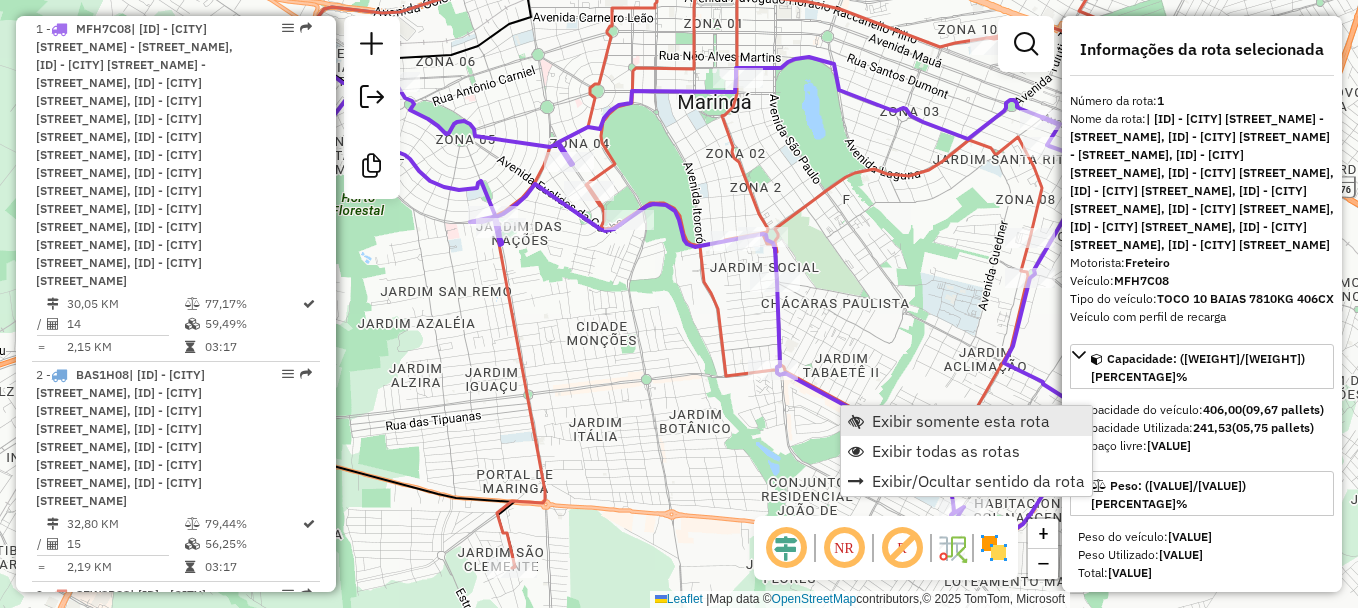 click on "Exibir somente esta rota" at bounding box center (961, 421) 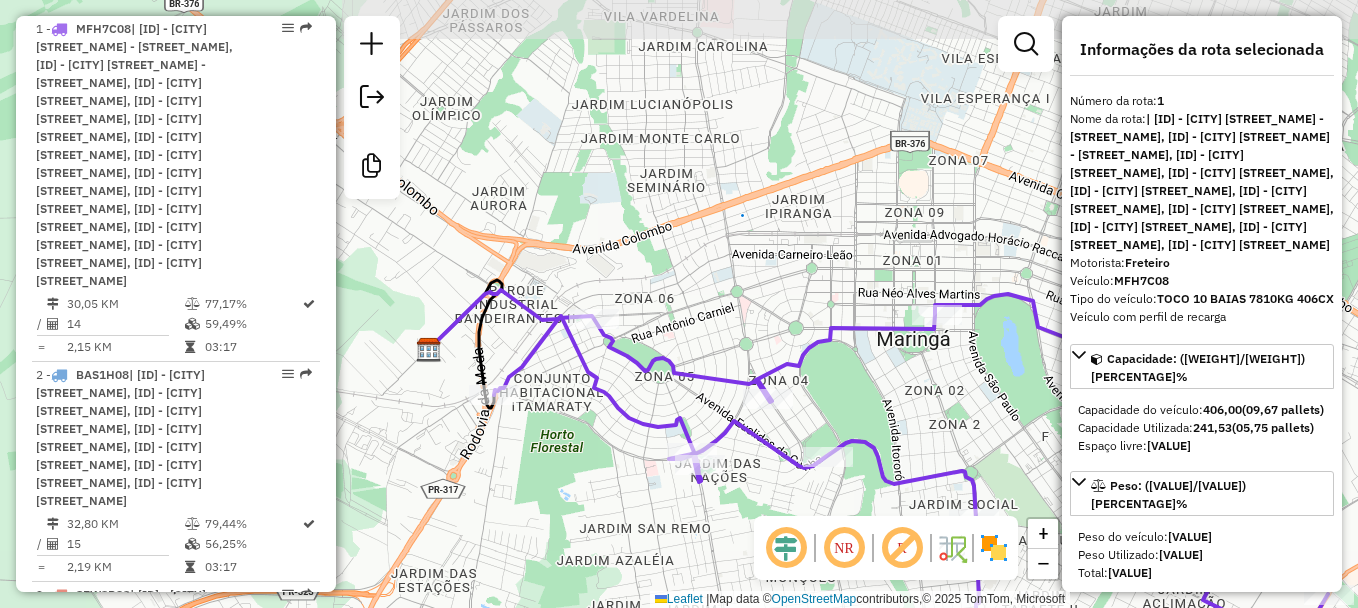 drag, startPoint x: 683, startPoint y: 314, endPoint x: 882, endPoint y: 551, distance: 309.4673 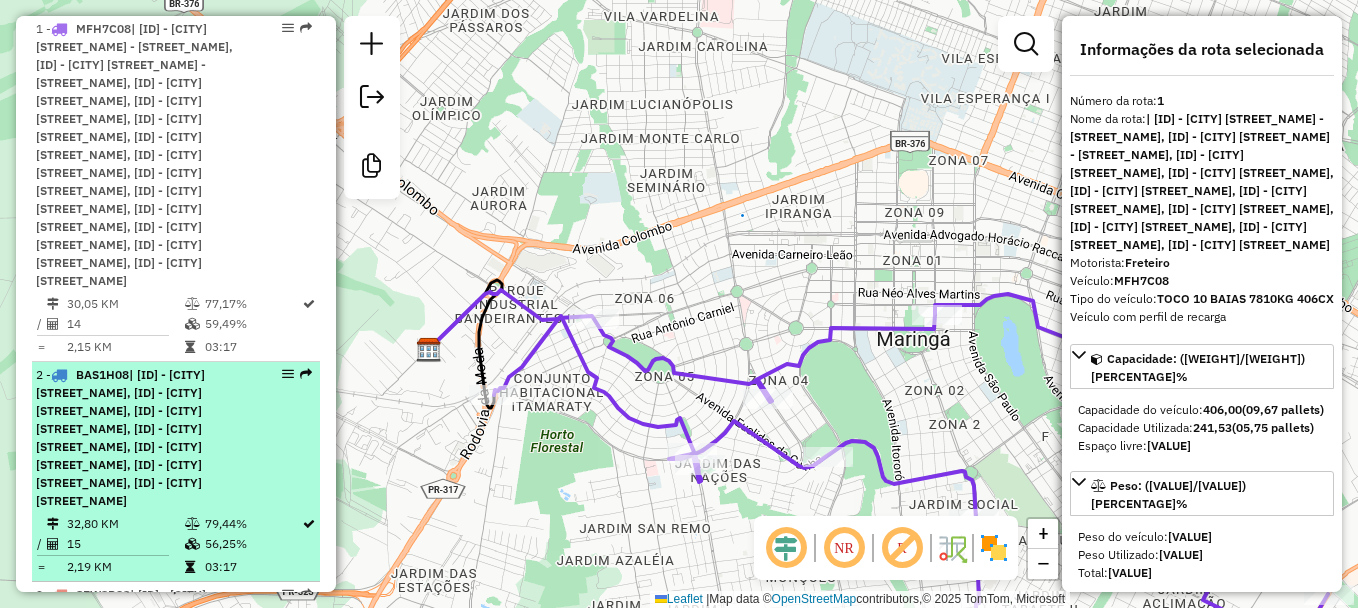 click on "BAS1H08" at bounding box center (102, 374) 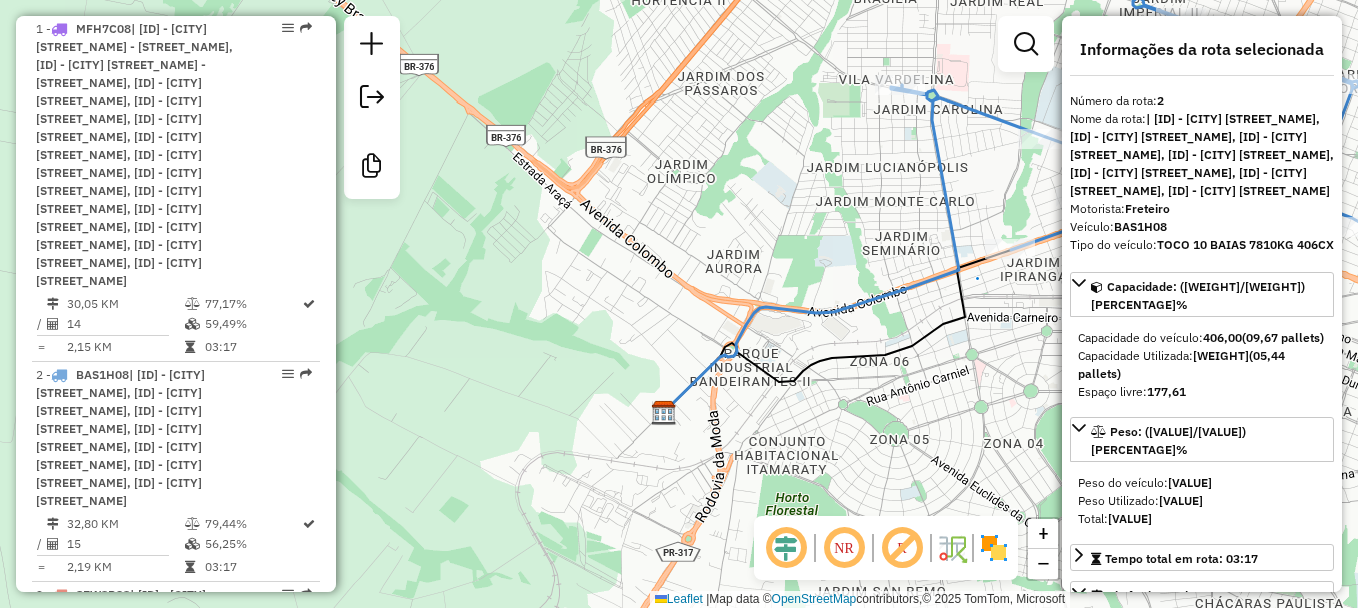 drag, startPoint x: 442, startPoint y: 358, endPoint x: 891, endPoint y: 213, distance: 471.8326 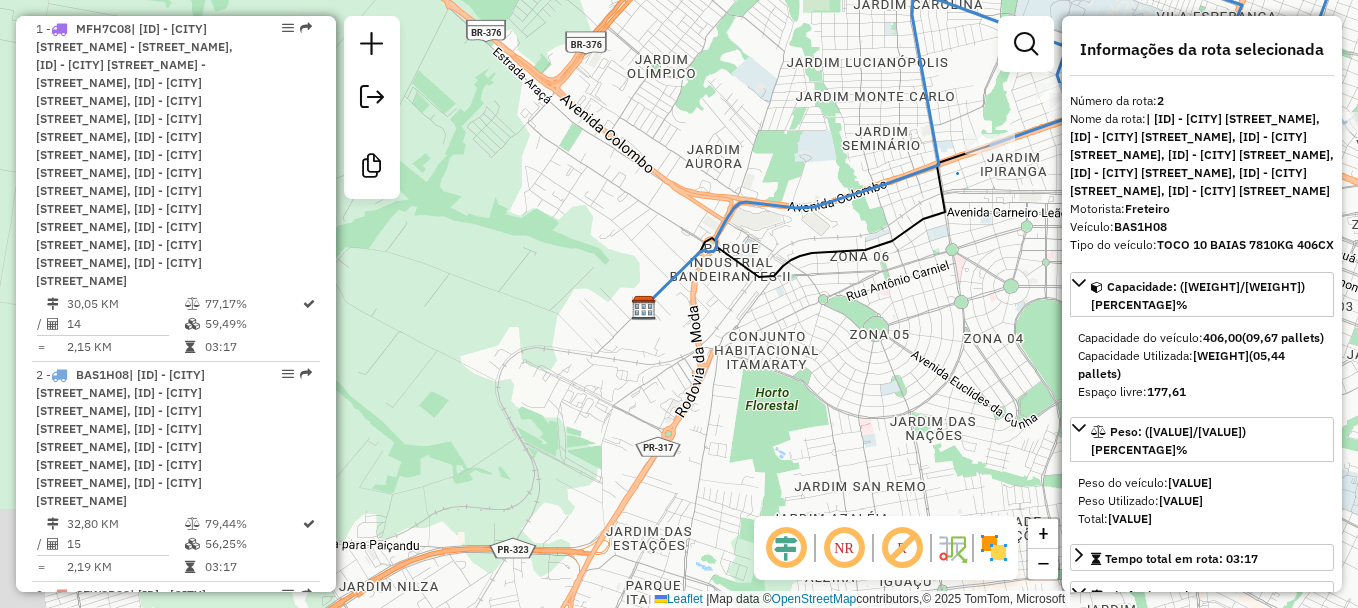 drag, startPoint x: 790, startPoint y: 293, endPoint x: 764, endPoint y: 180, distance: 115.952576 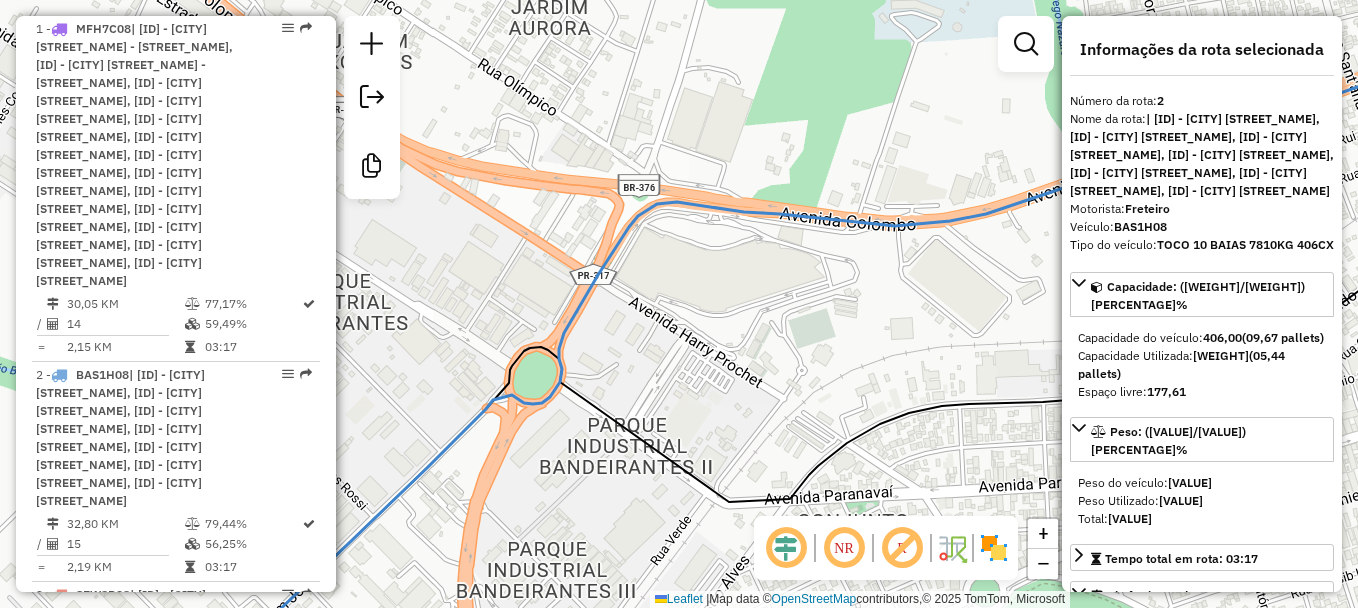 drag, startPoint x: 680, startPoint y: 187, endPoint x: 765, endPoint y: 308, distance: 147.87157 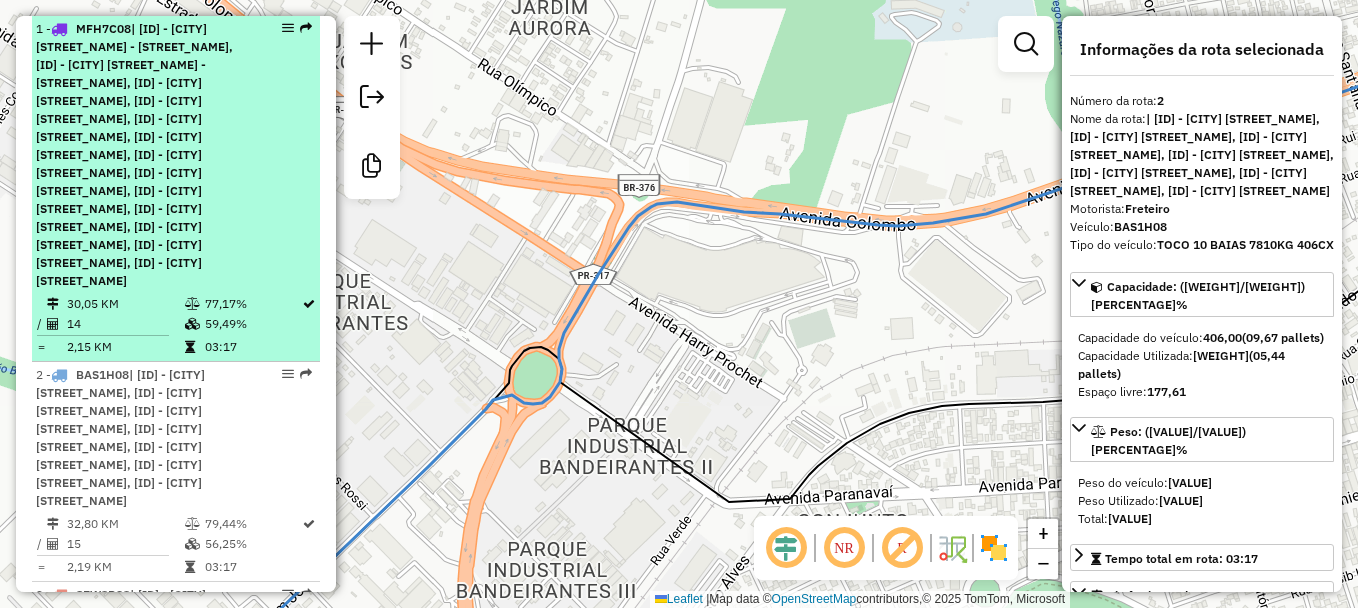 click on "MFH7C08" at bounding box center [103, 28] 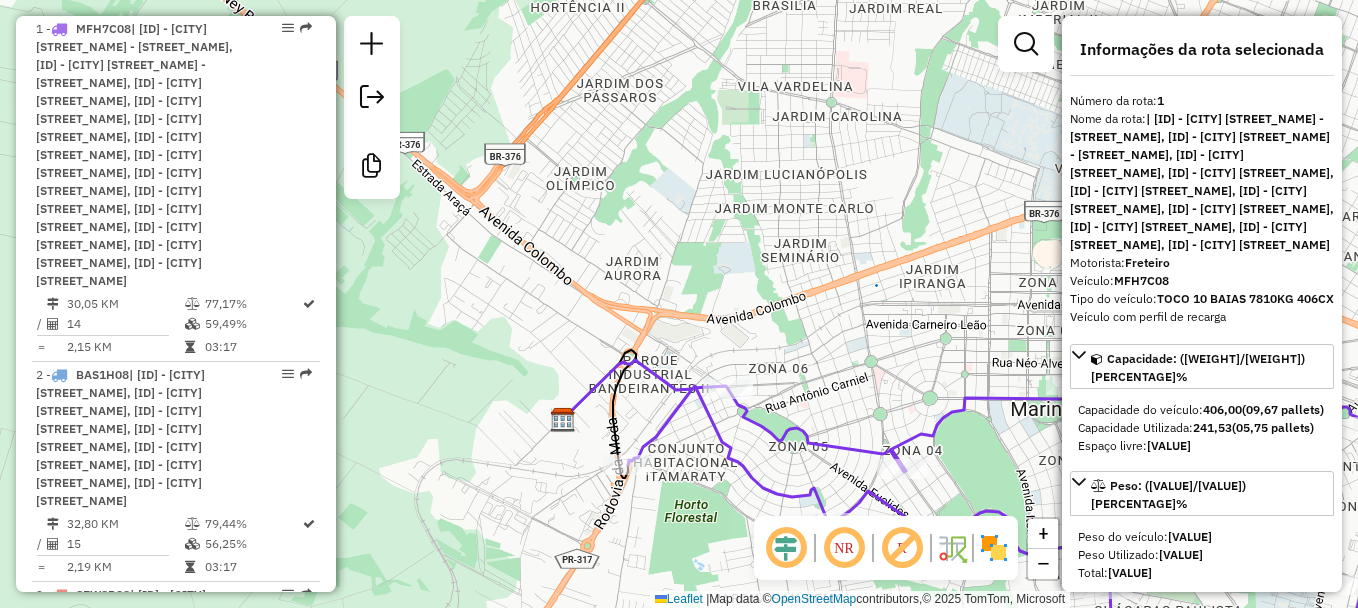 drag, startPoint x: 531, startPoint y: 236, endPoint x: 864, endPoint y: 543, distance: 452.92163 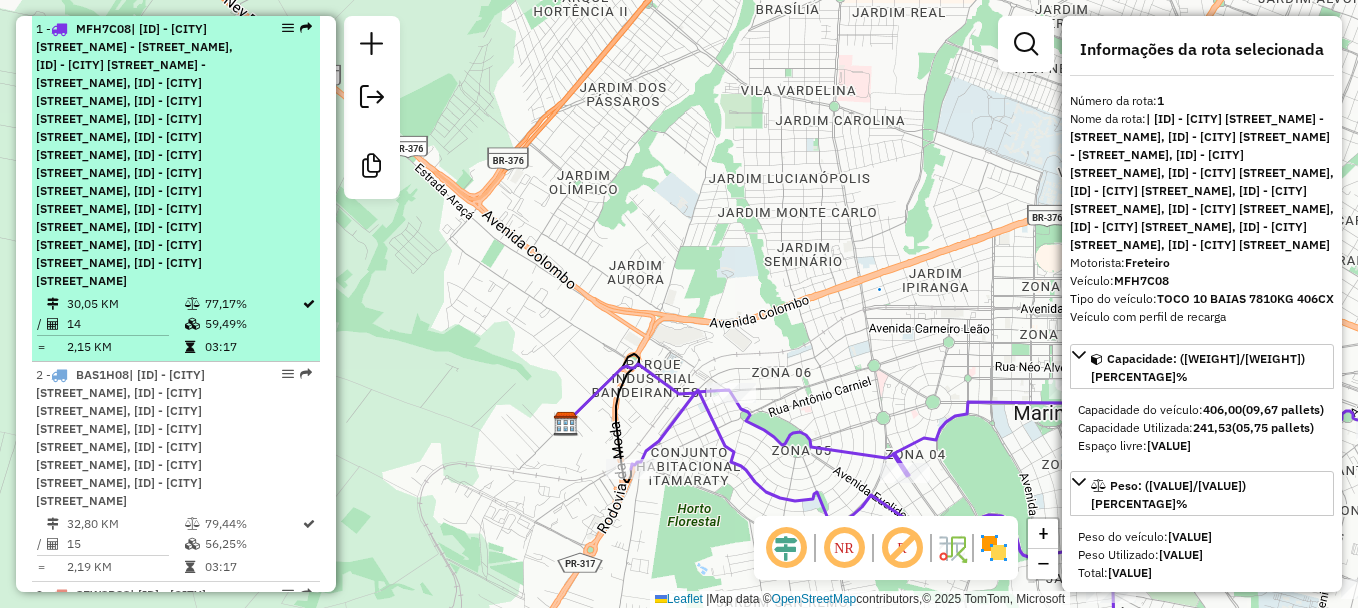 click on "MFH7C08" at bounding box center [103, 28] 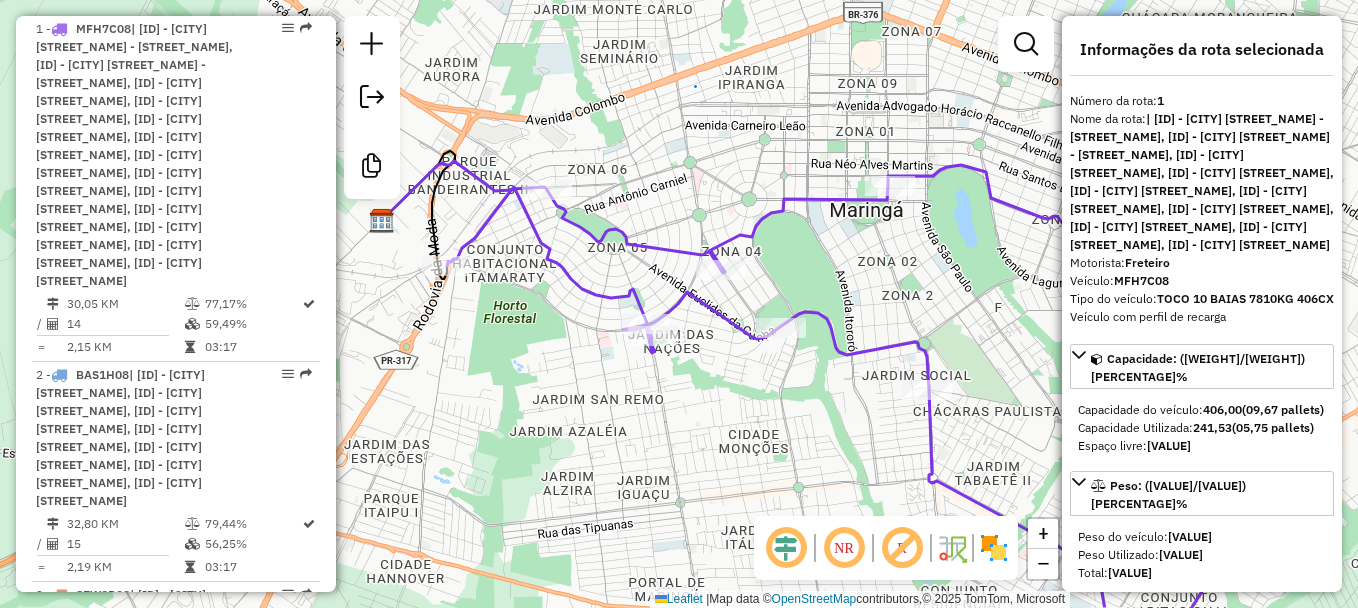 drag, startPoint x: 689, startPoint y: 265, endPoint x: 832, endPoint y: 283, distance: 144.12842 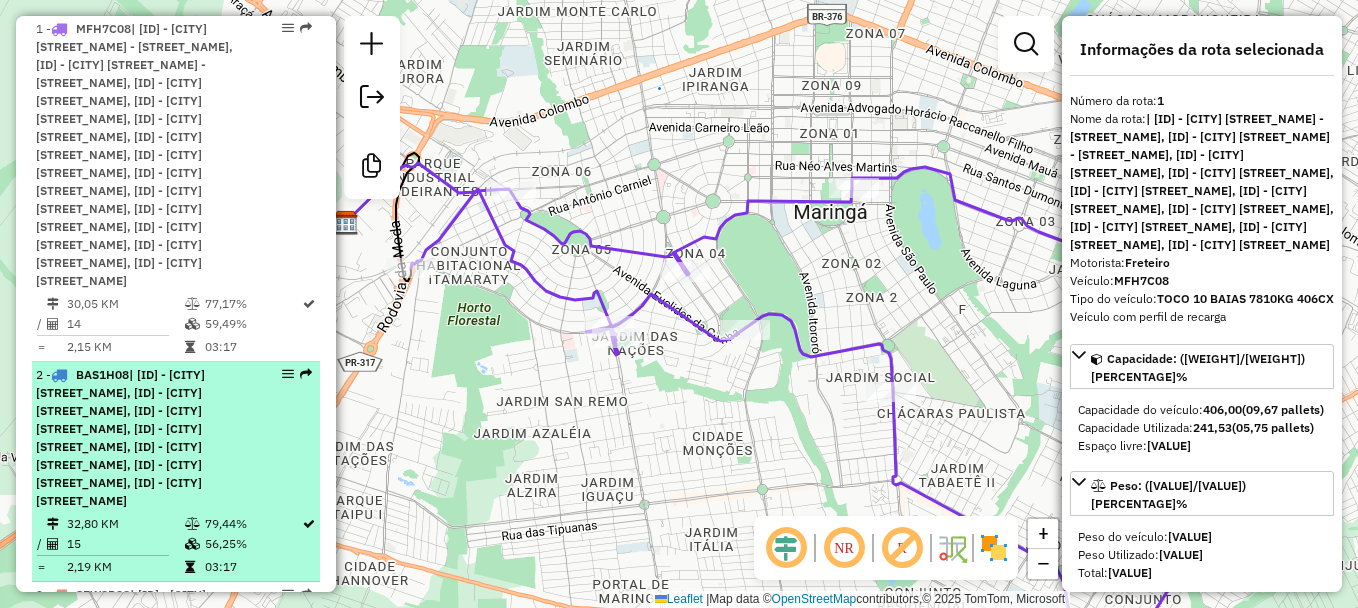 click on "| [ID] - [CITY] [STREET_NAME], [ID] - [CITY] [STREET_NAME], [ID] - [CITY] [STREET_NAME], [ID] - [CITY] [STREET_NAME], [ID] - [CITY] [STREET_NAME], [ID] - [CITY] [STREET_NAME], [ID] - [CITY] [STREET_NAME]" at bounding box center [120, 437] 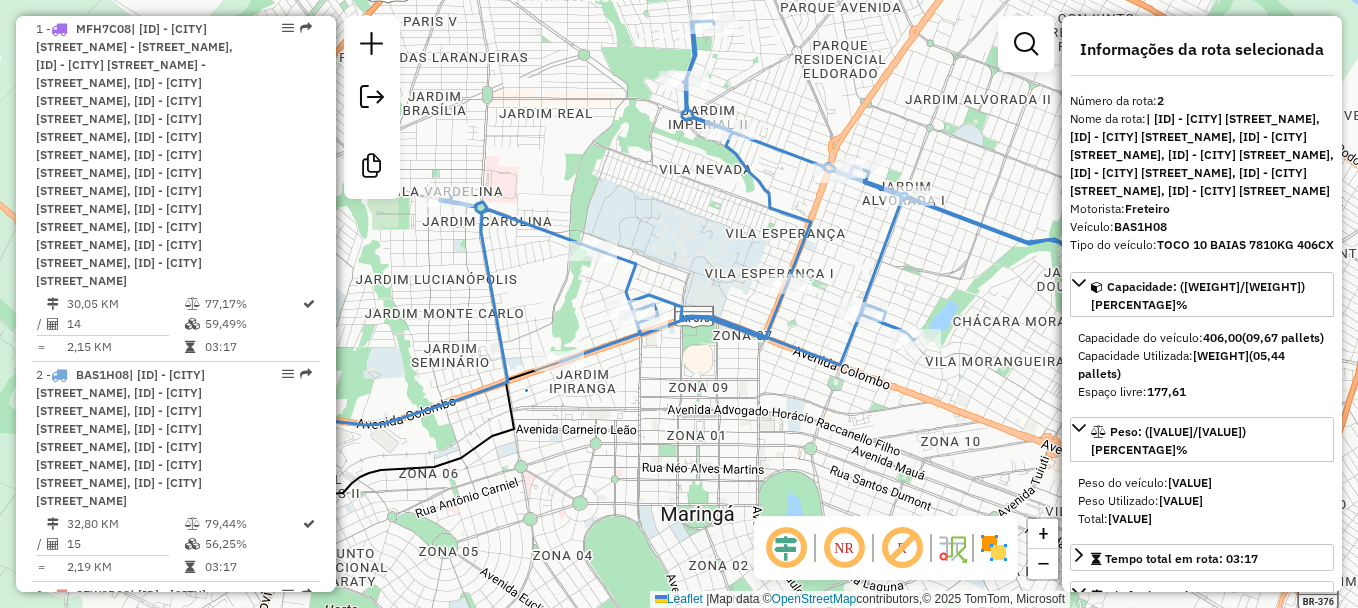 drag, startPoint x: 671, startPoint y: 270, endPoint x: 671, endPoint y: 230, distance: 40 